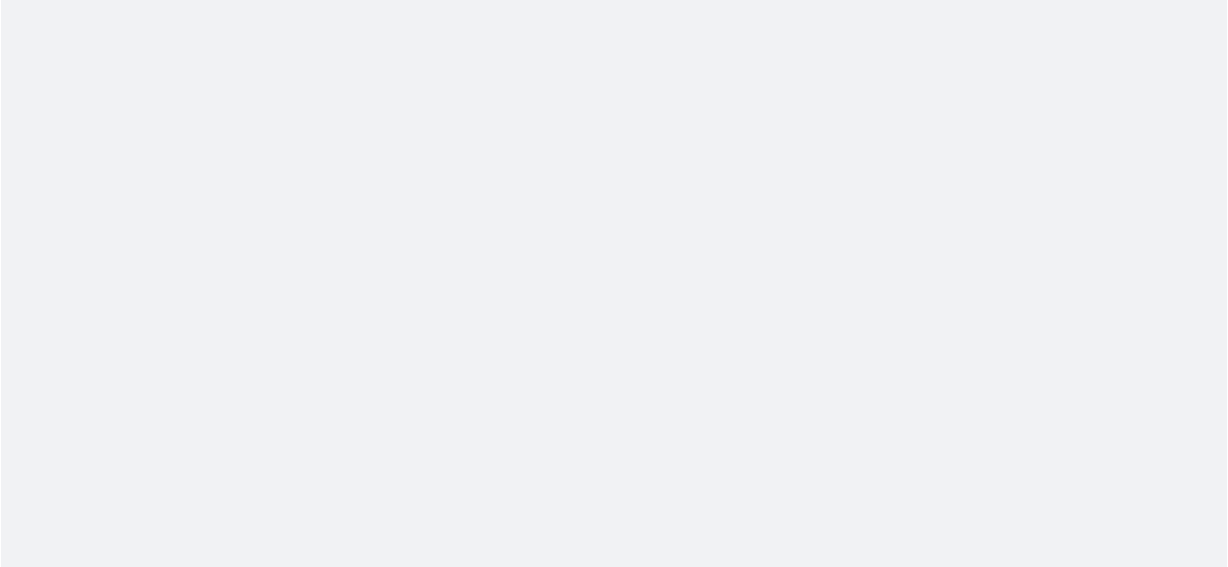 scroll, scrollTop: 0, scrollLeft: 0, axis: both 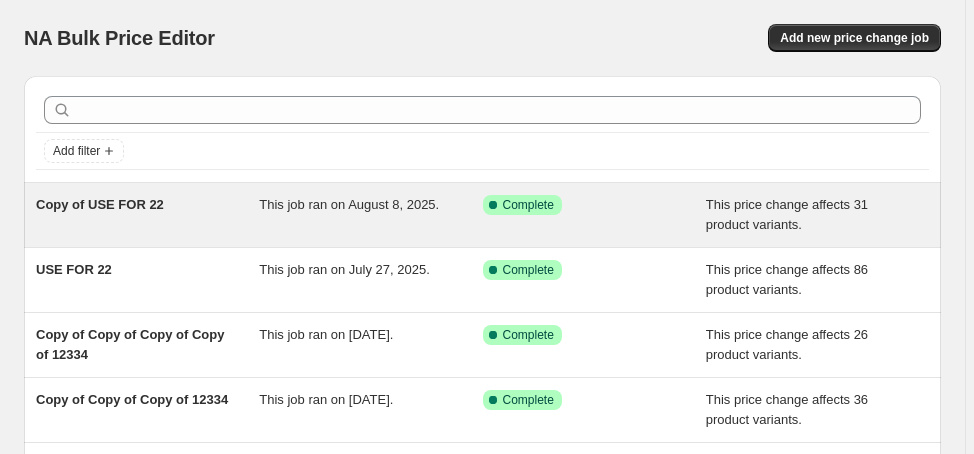 click on "Copy of USE FOR 22" at bounding box center [100, 204] 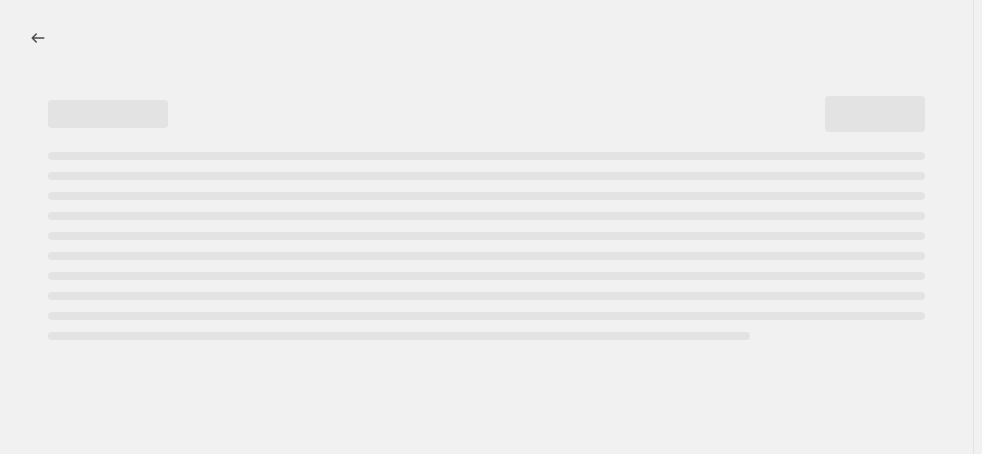 select on "margin" 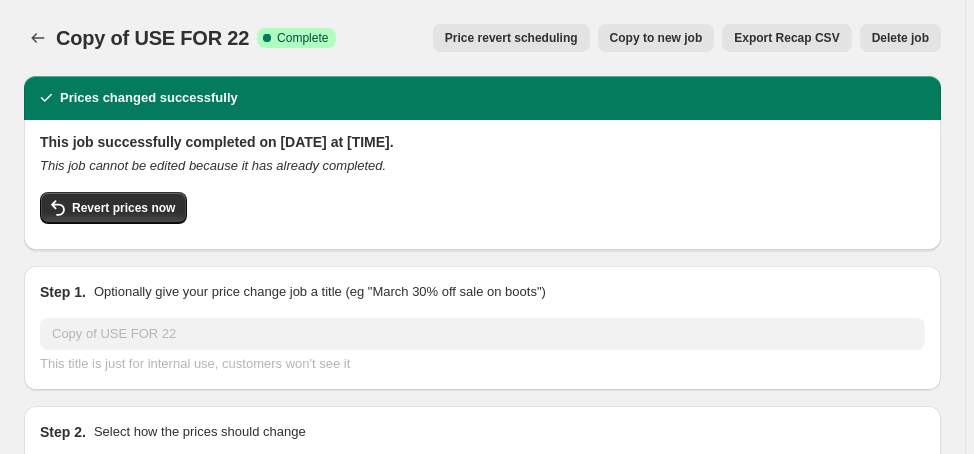 click on "Delete job" at bounding box center (900, 38) 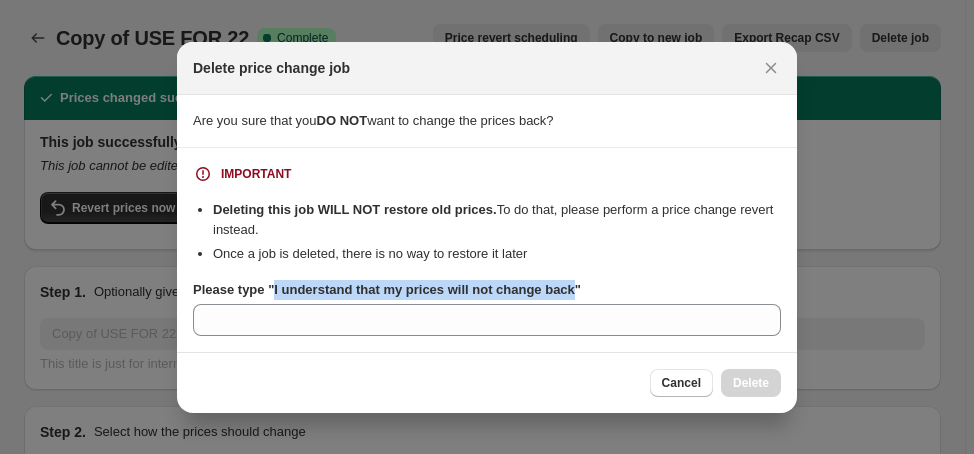 drag, startPoint x: 273, startPoint y: 292, endPoint x: 567, endPoint y: 298, distance: 294.06122 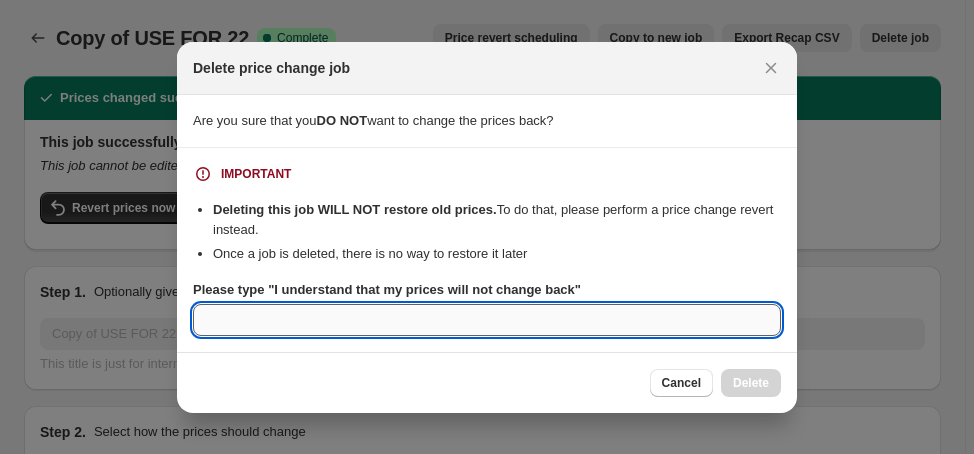 paste on "I understand that my prices will not change back" 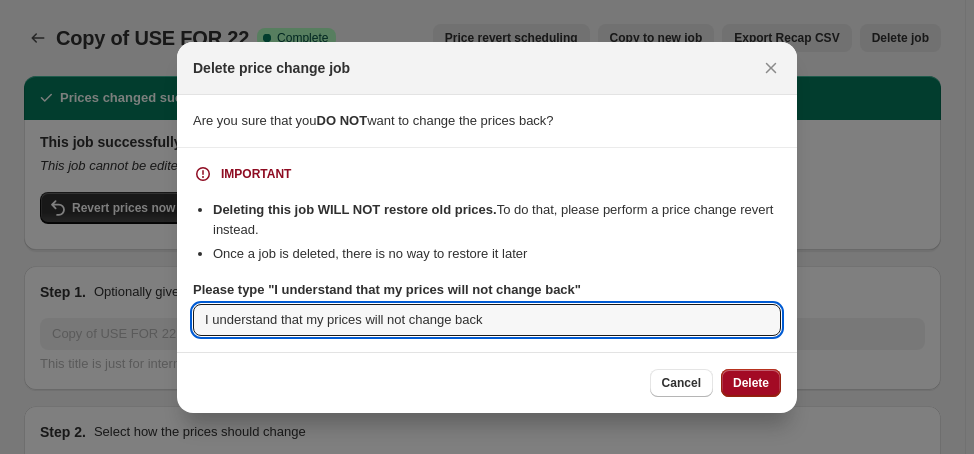 type on "I understand that my prices will not change back" 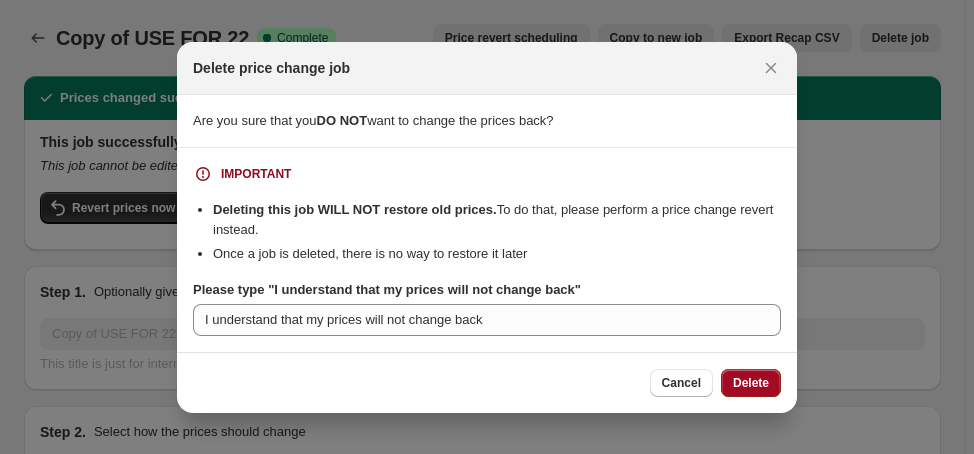 click on "Delete" at bounding box center [751, 383] 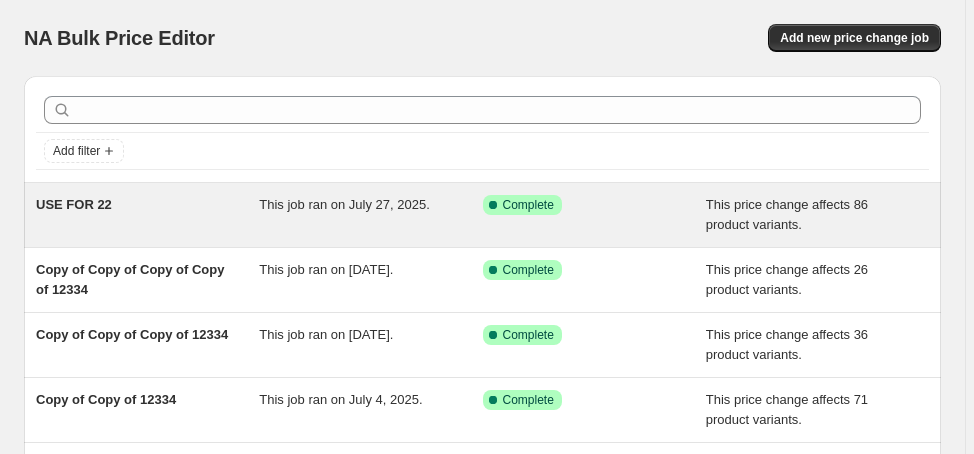 click on "USE FOR 22" at bounding box center [74, 204] 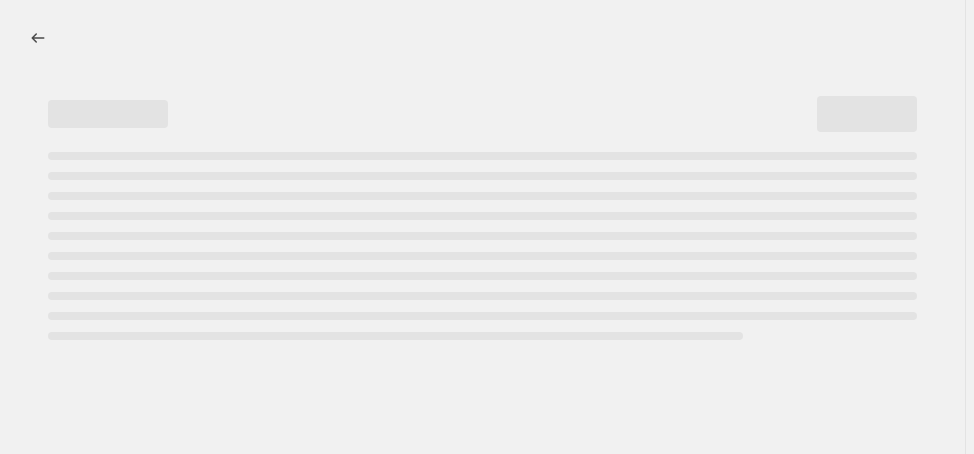 select on "margin" 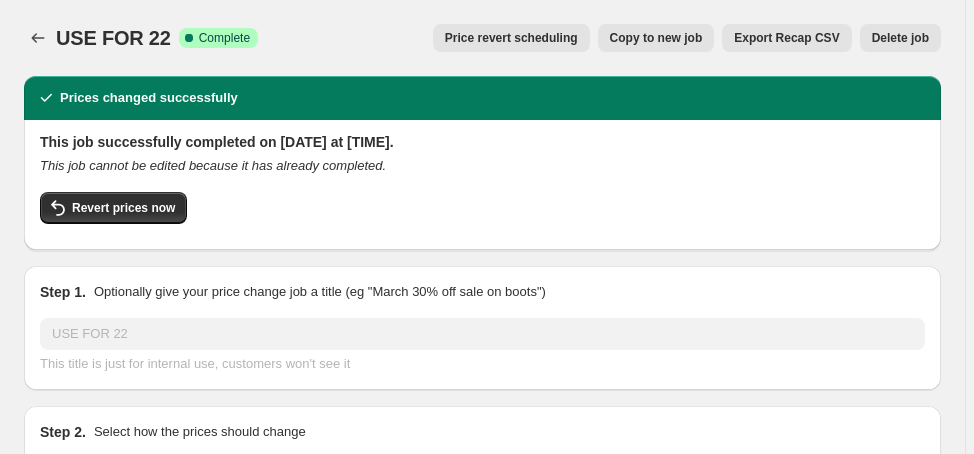 click on "Copy to new job" at bounding box center [656, 38] 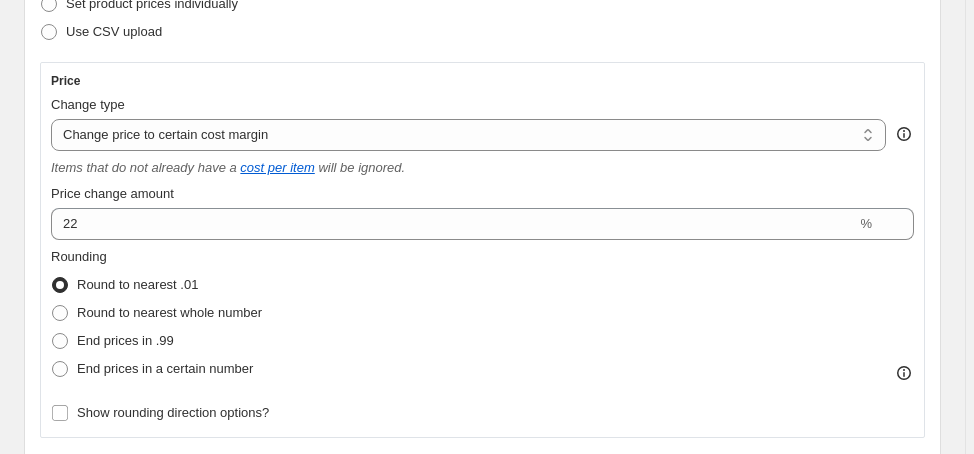 scroll, scrollTop: 400, scrollLeft: 0, axis: vertical 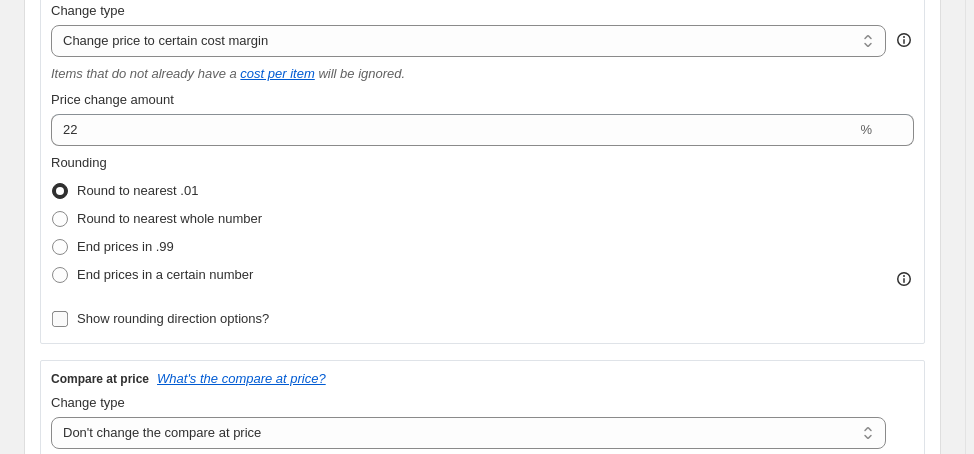 click on "Show rounding direction options?" at bounding box center [160, 319] 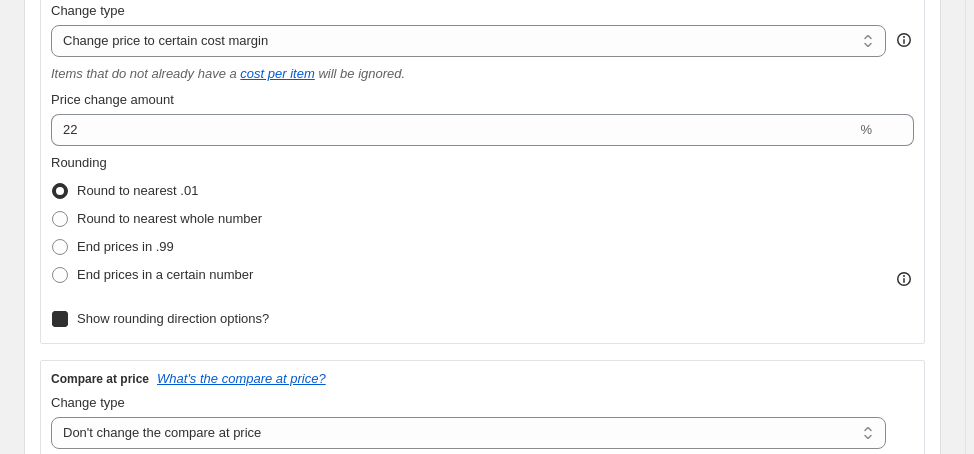 checkbox on "true" 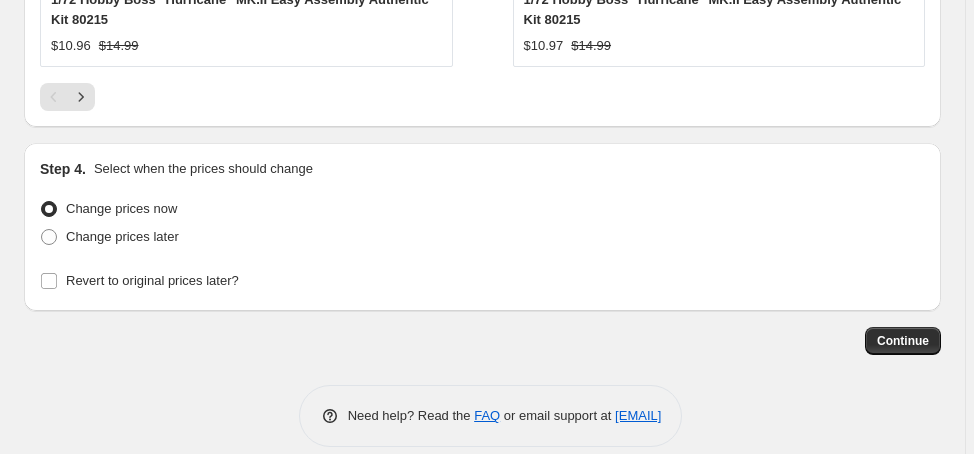 scroll, scrollTop: 2487, scrollLeft: 0, axis: vertical 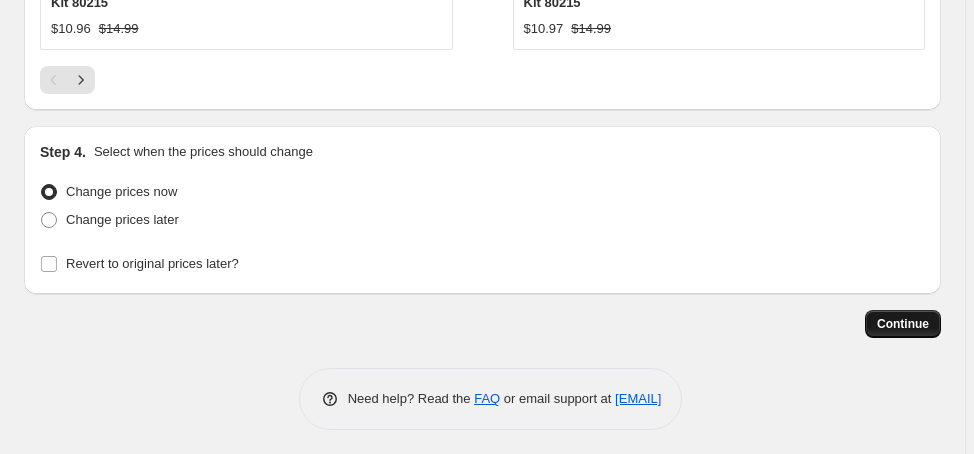 click on "Continue" at bounding box center (903, 324) 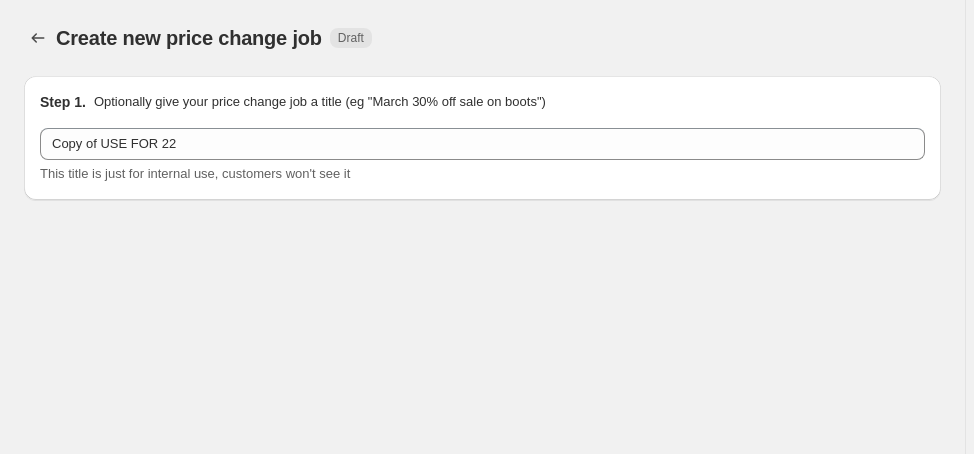 scroll, scrollTop: 2487, scrollLeft: 0, axis: vertical 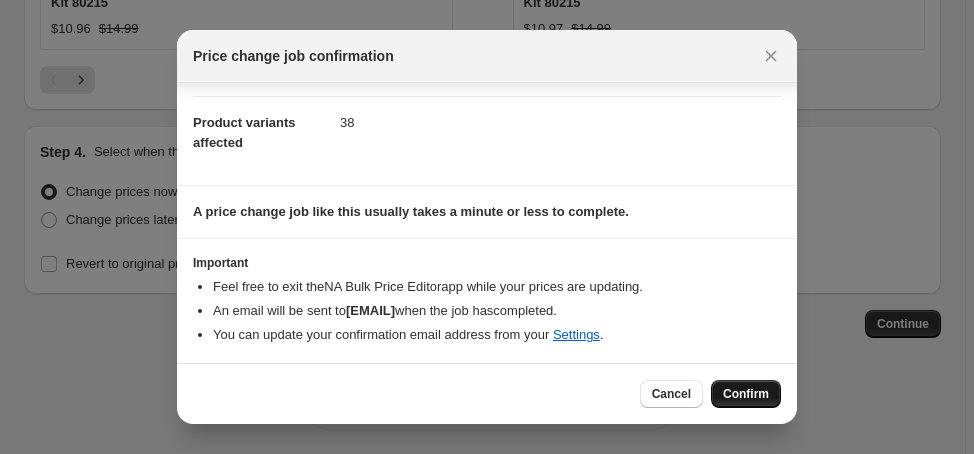 click on "Confirm" at bounding box center [746, 394] 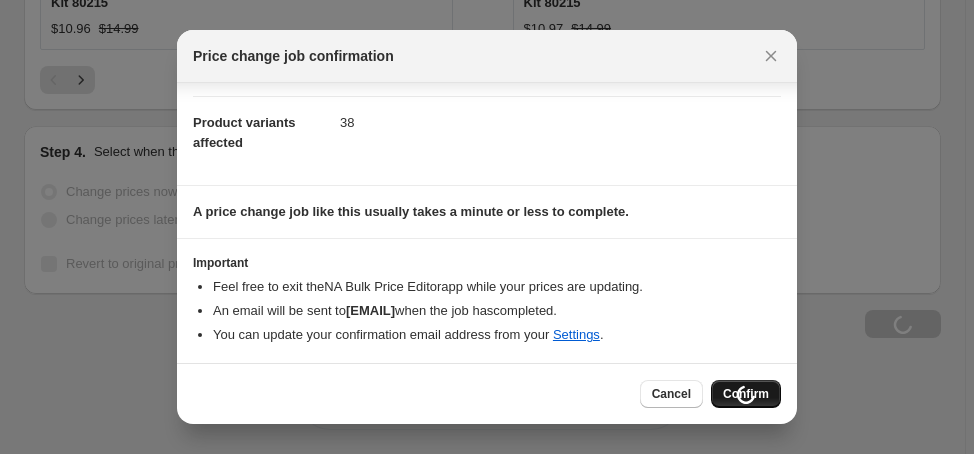 scroll, scrollTop: 2555, scrollLeft: 0, axis: vertical 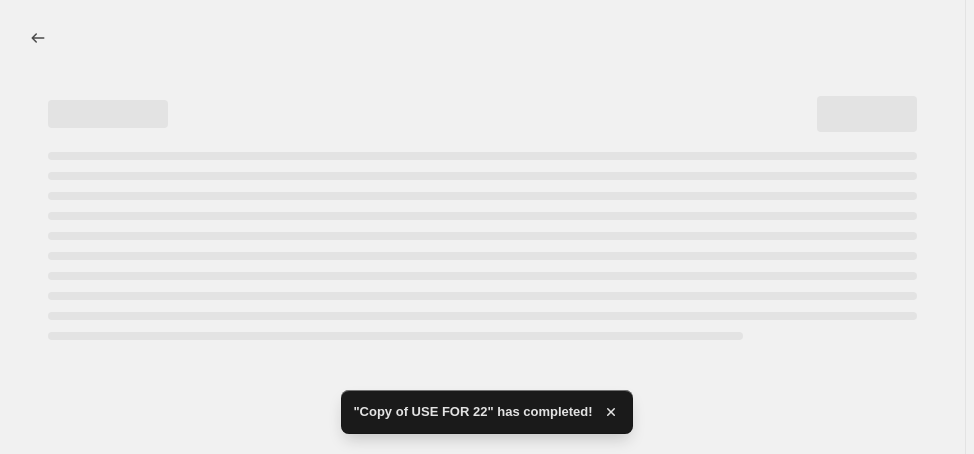 select on "margin" 